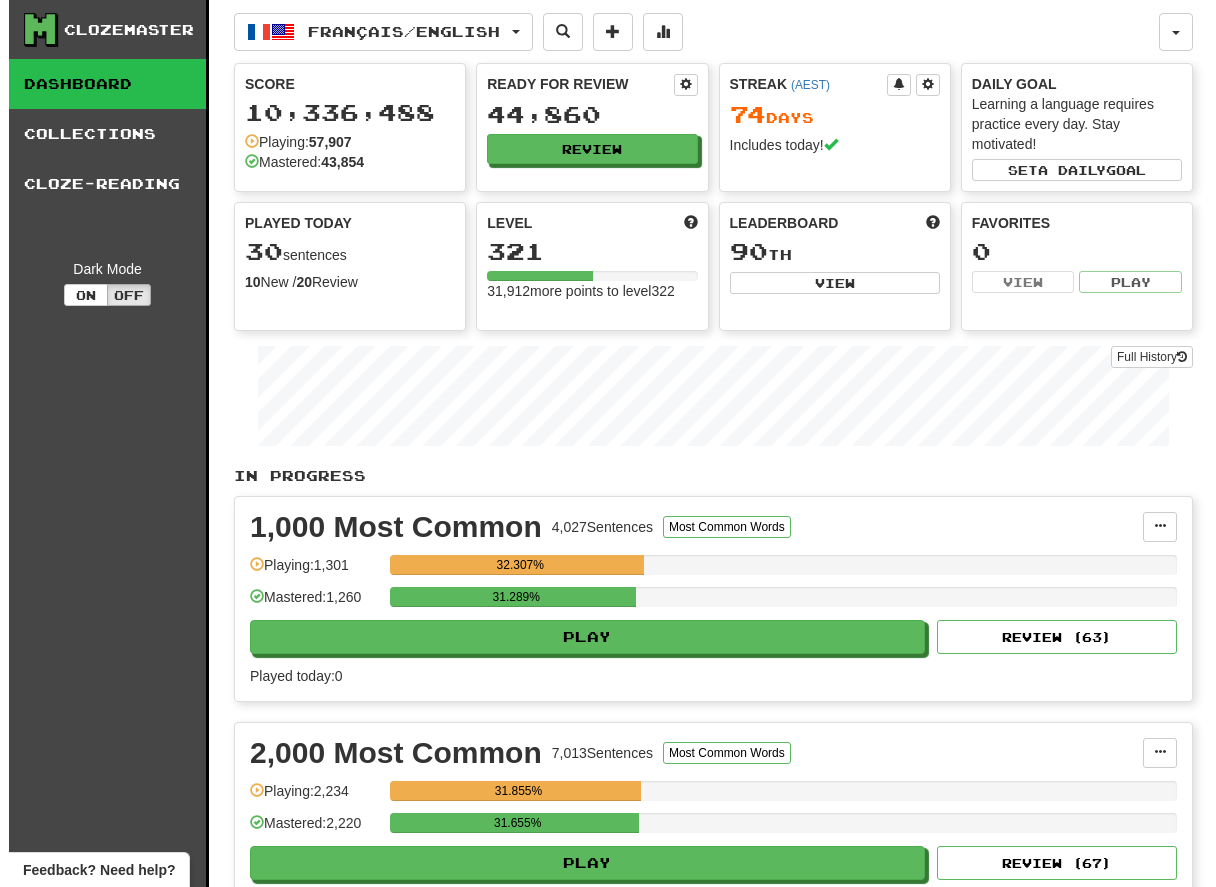 scroll, scrollTop: 0, scrollLeft: 0, axis: both 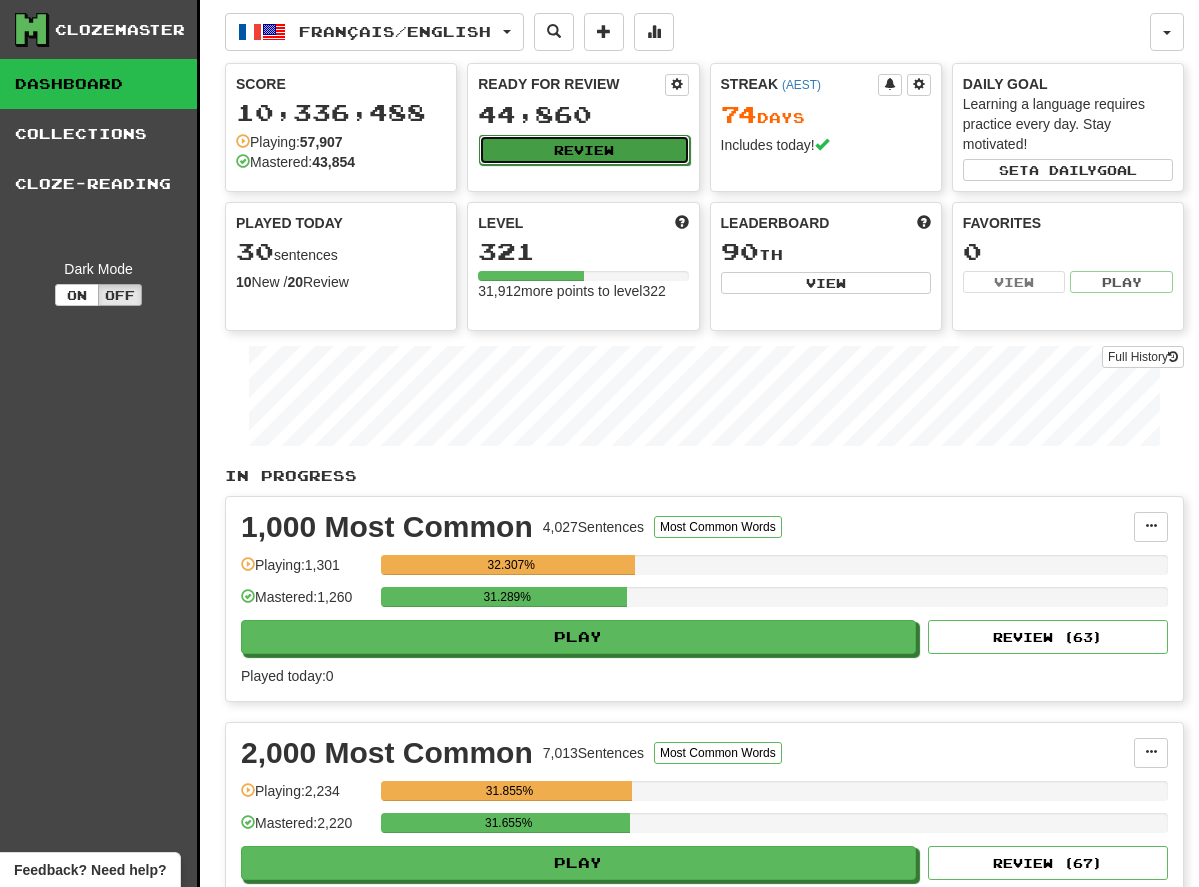 click on "Review" at bounding box center [584, 150] 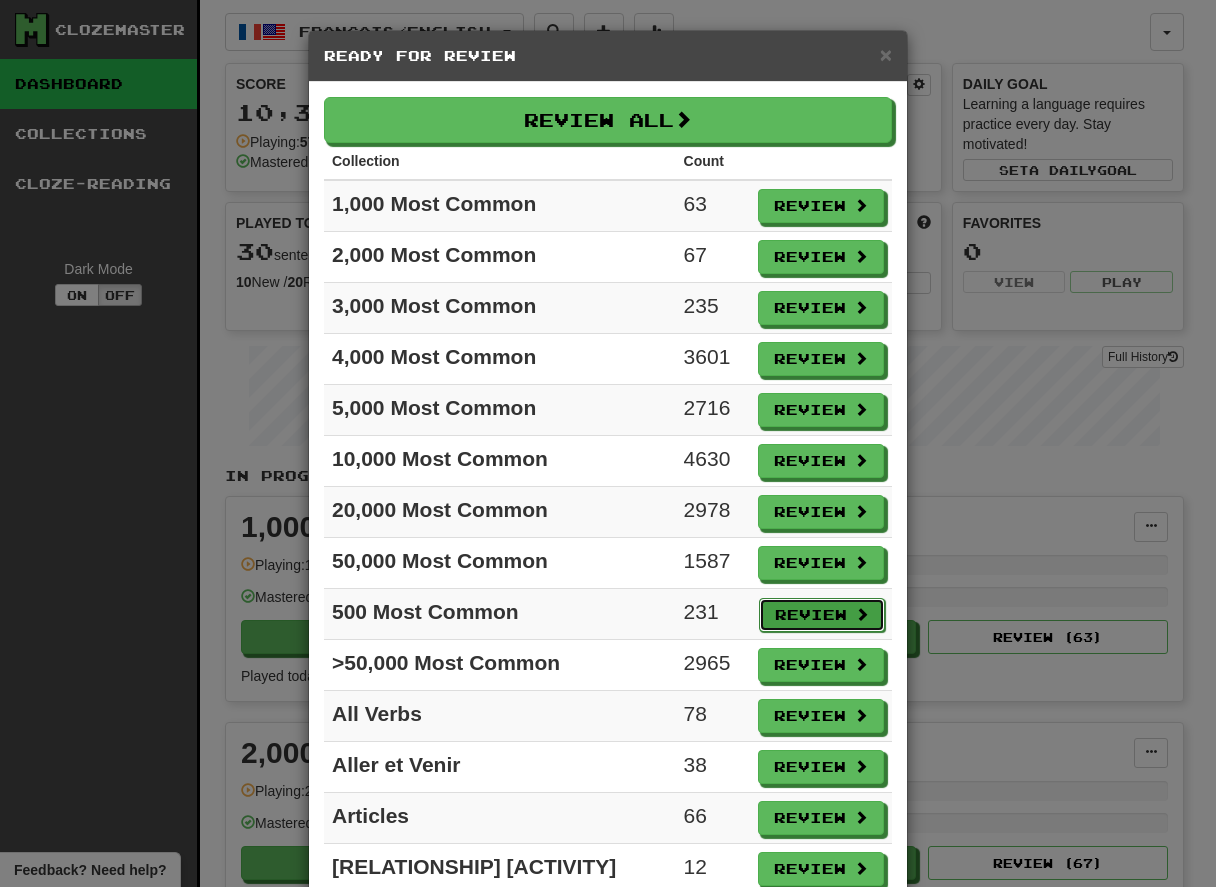 click on "Review" at bounding box center [822, 615] 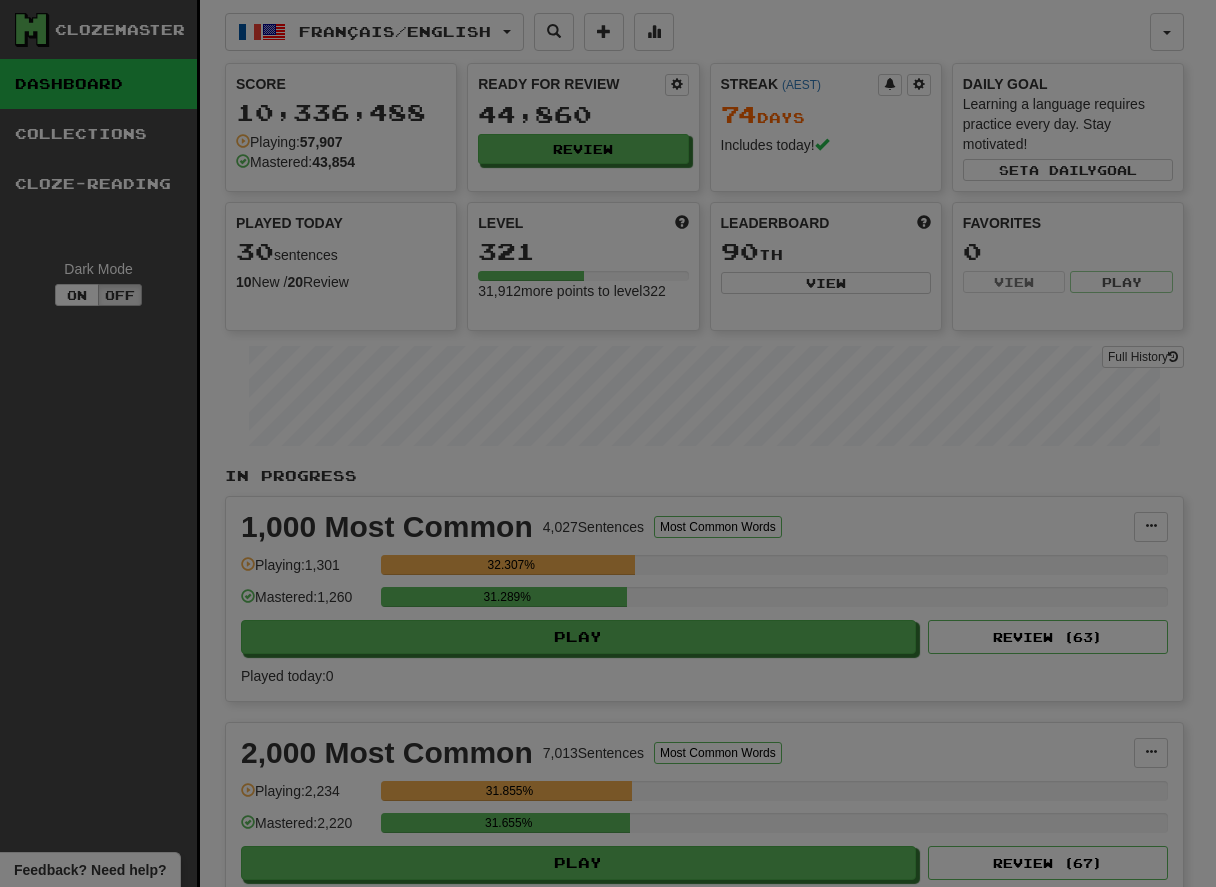 select on "**" 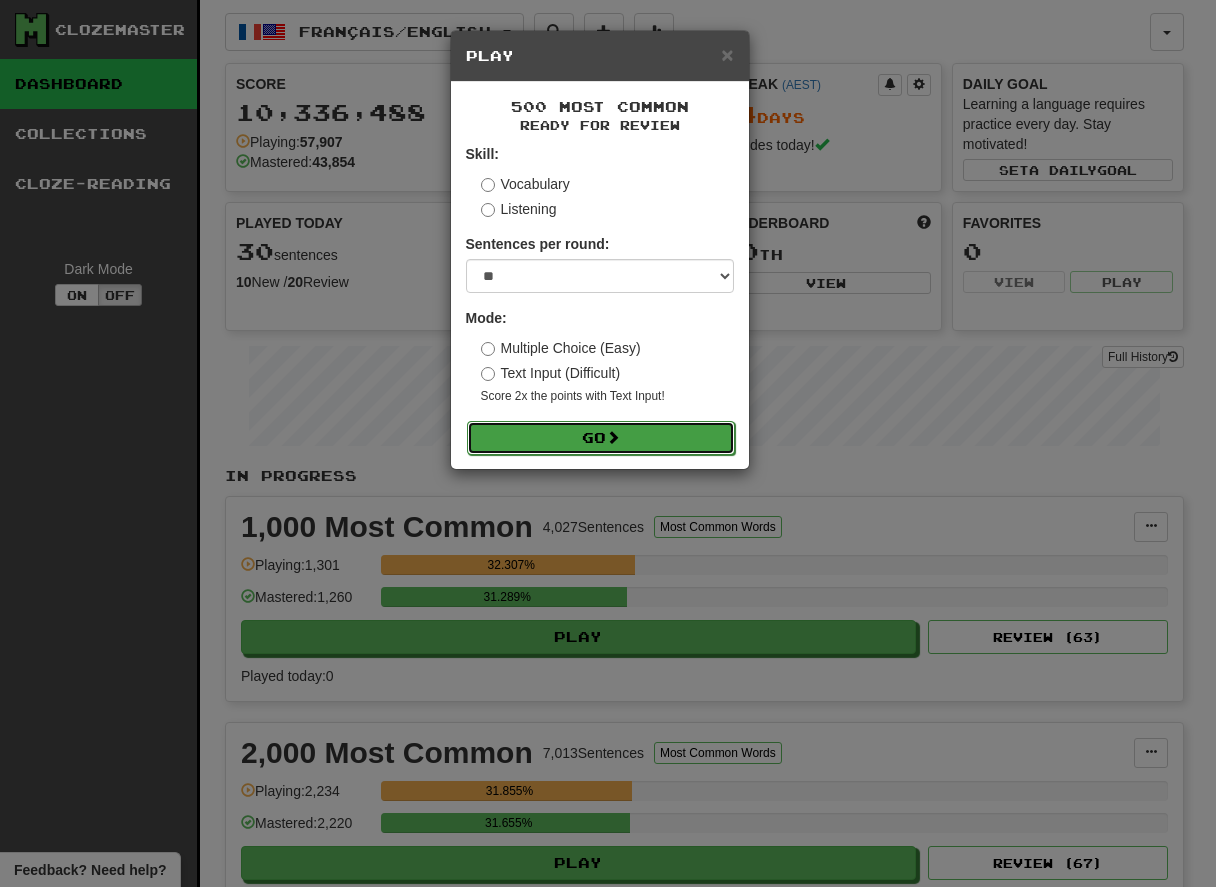 click on "Go" at bounding box center (601, 438) 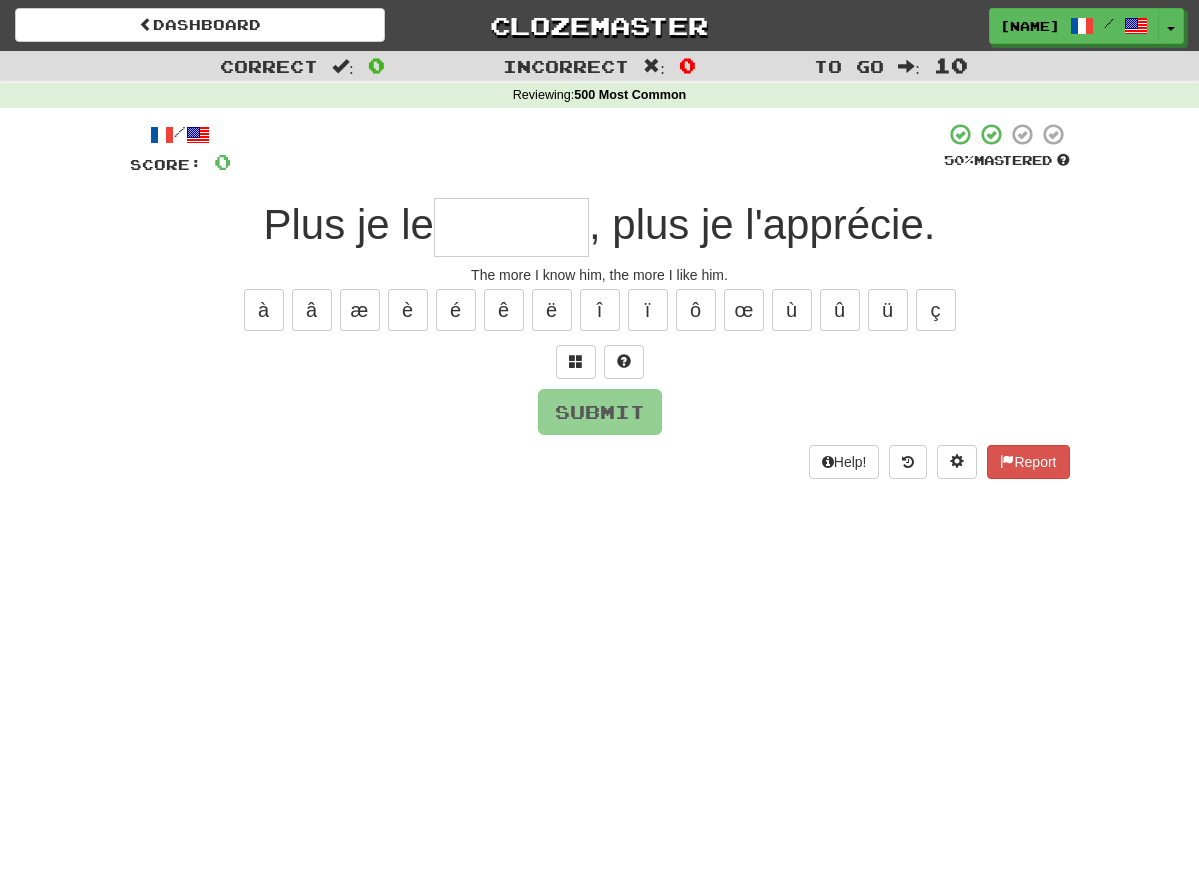 scroll, scrollTop: 0, scrollLeft: 0, axis: both 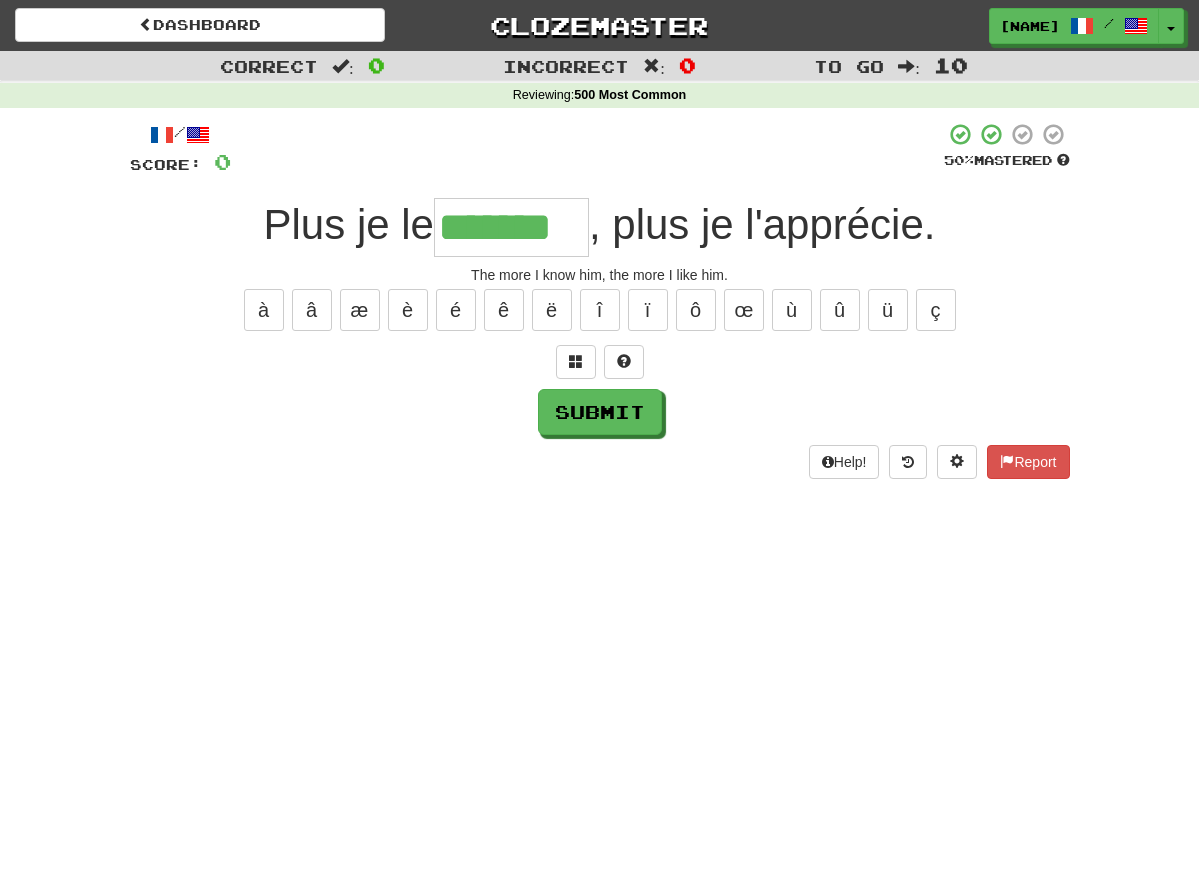 type on "*******" 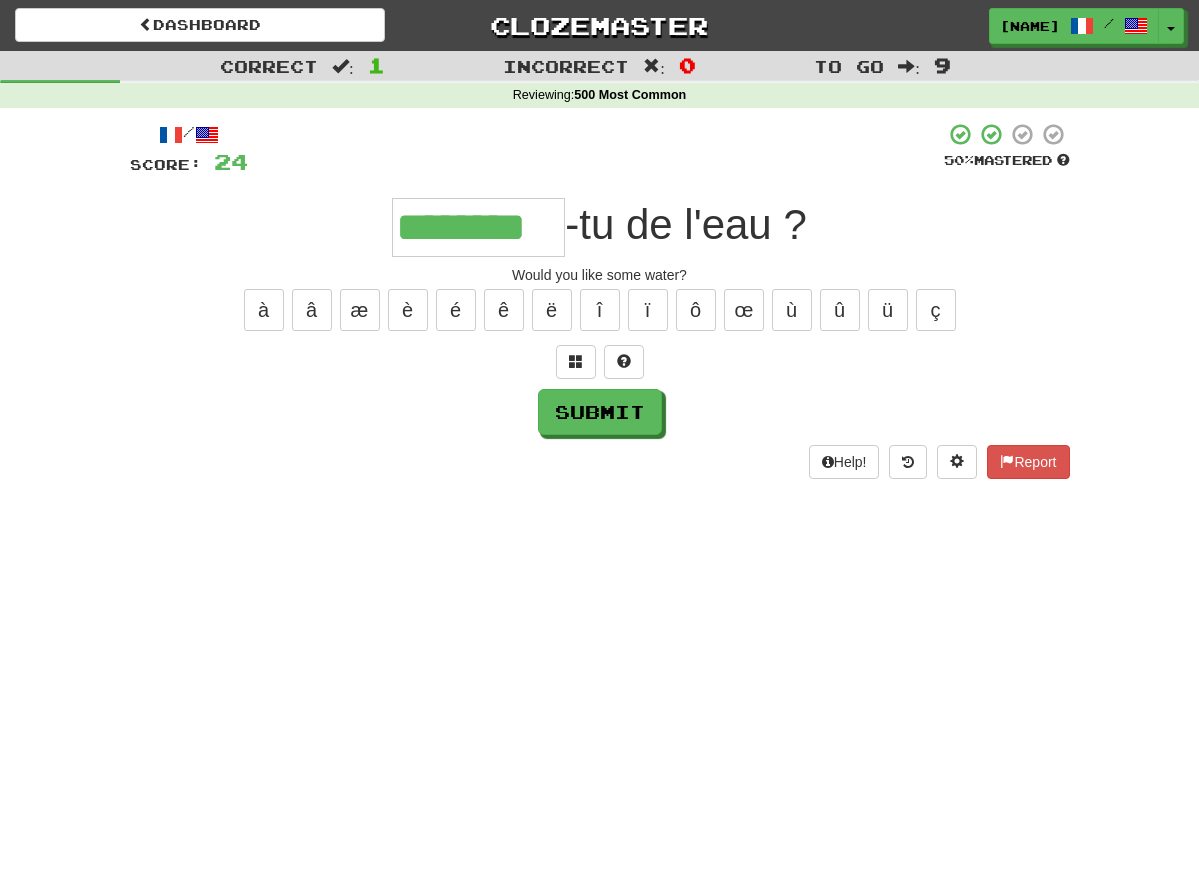 type on "********" 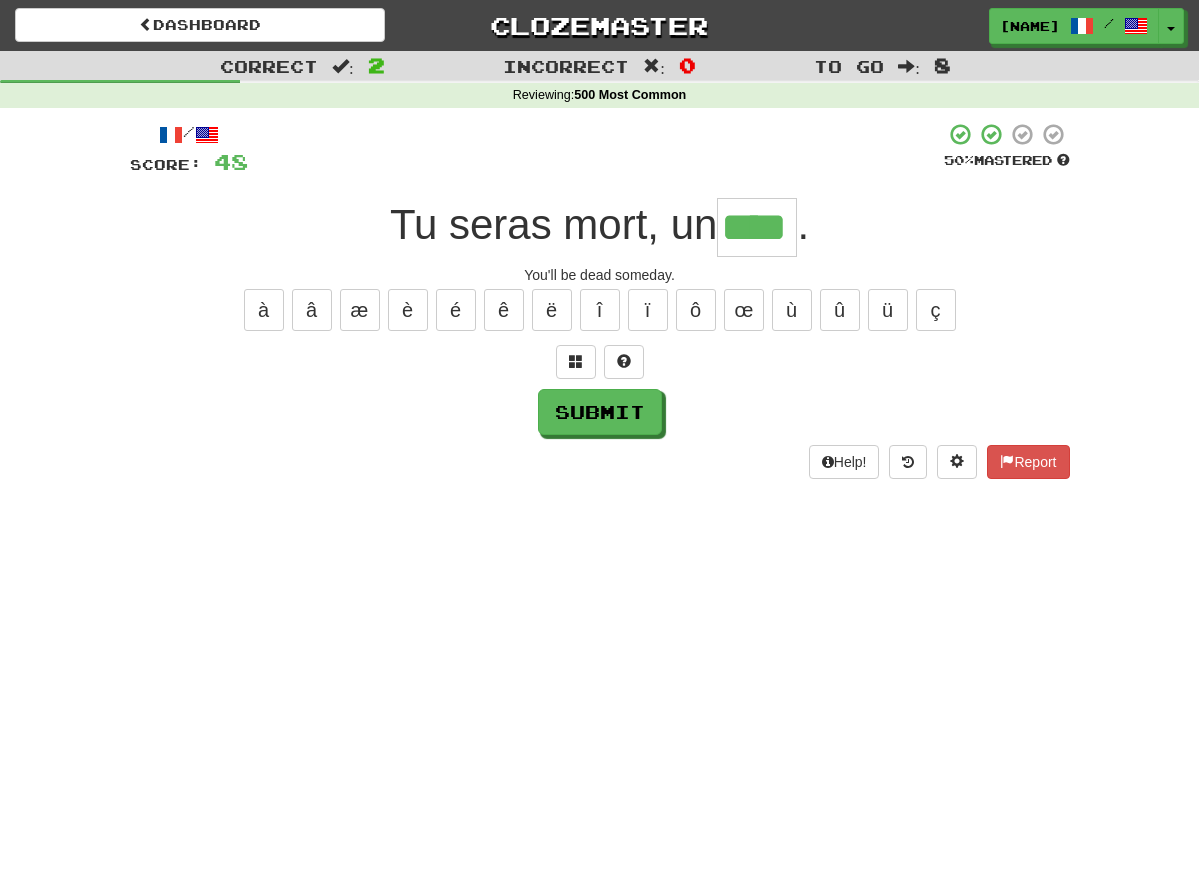 type on "****" 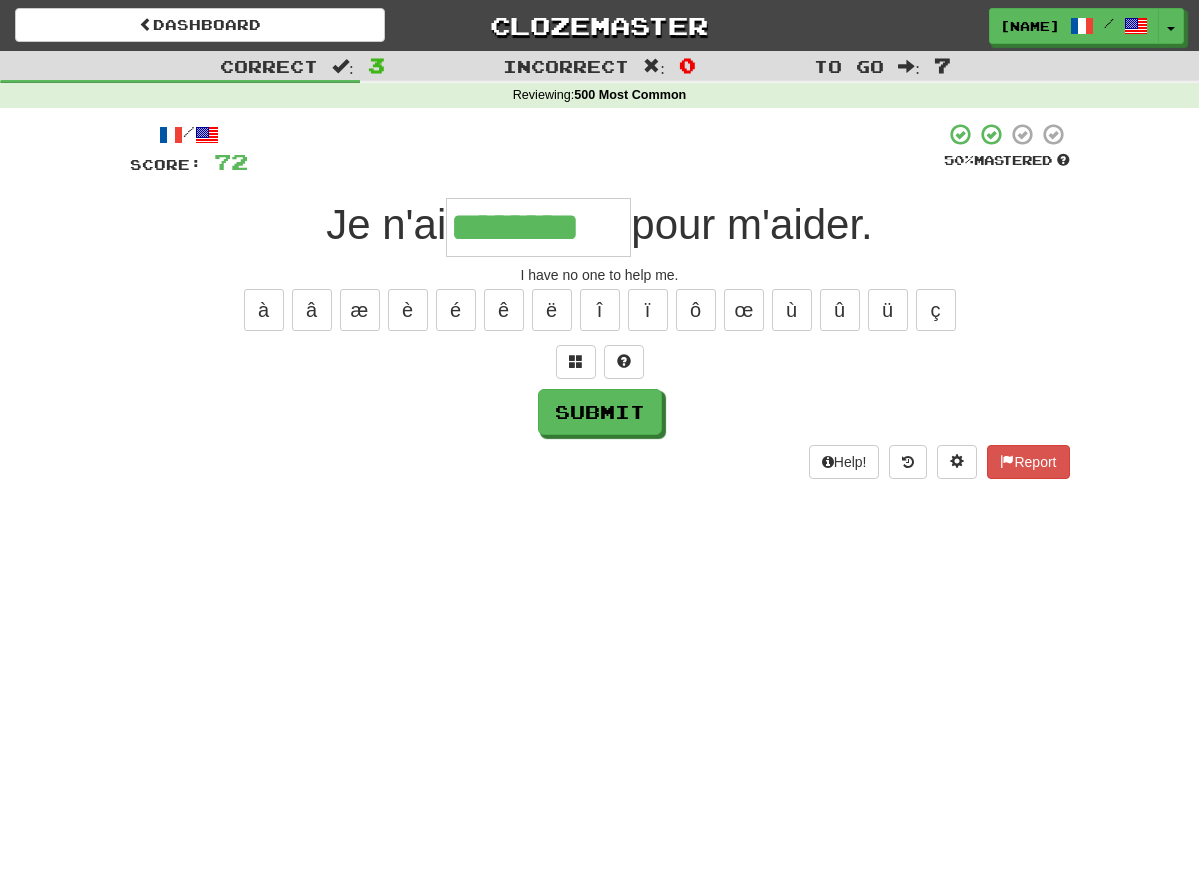 type on "********" 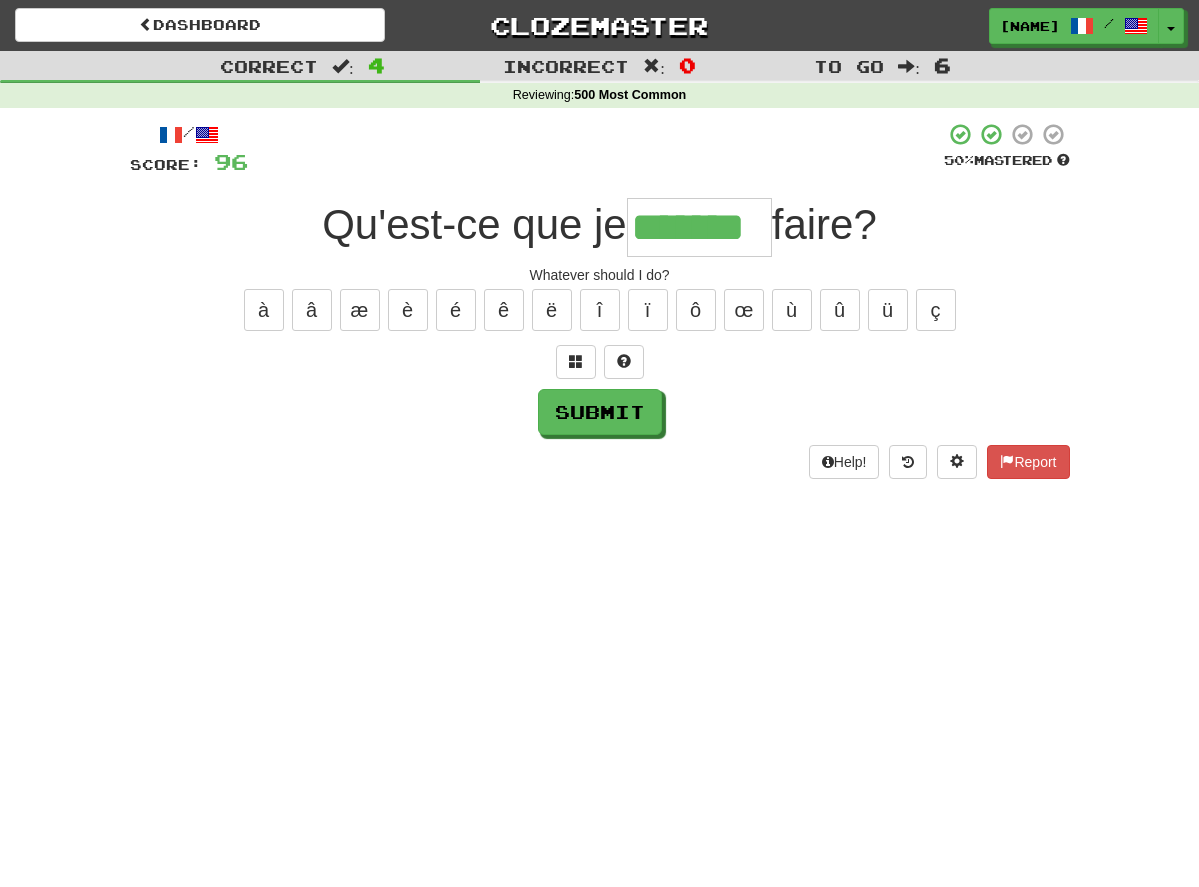 type on "*******" 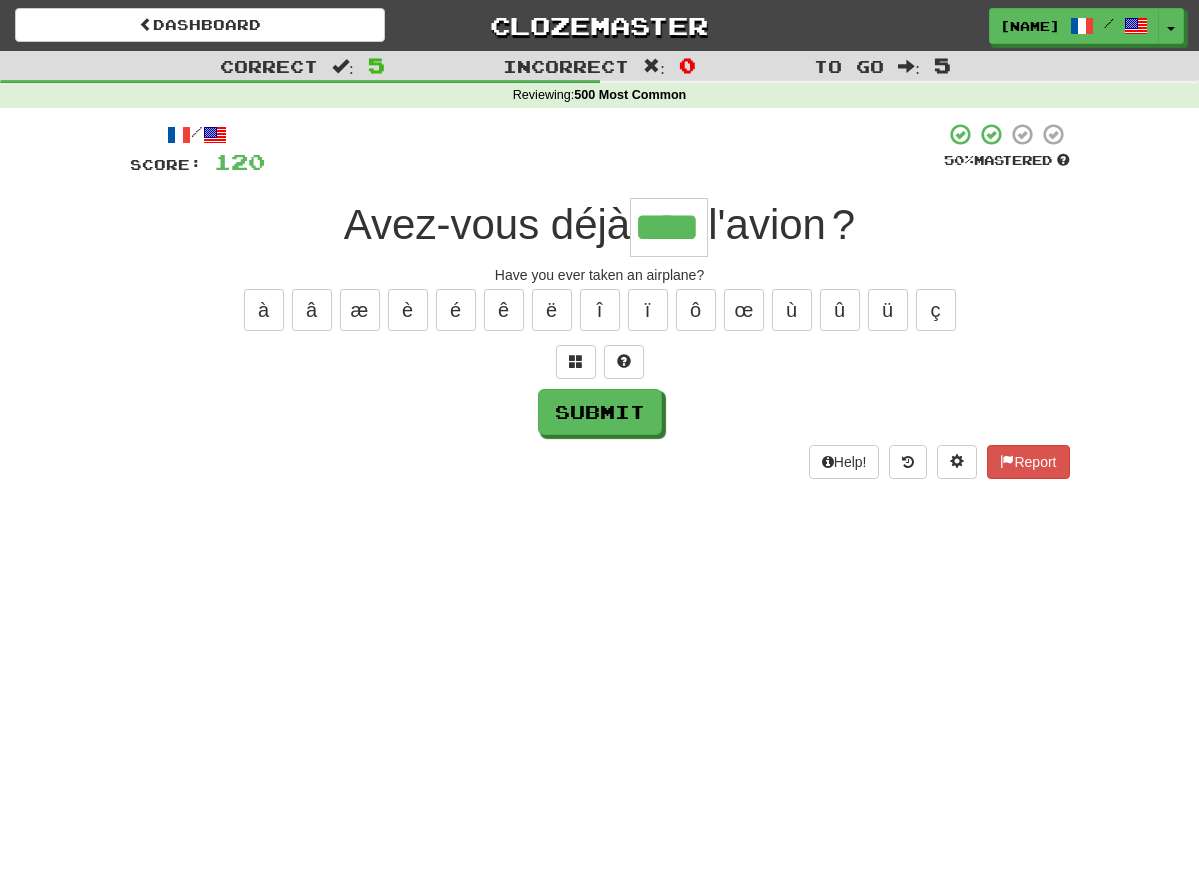 type on "****" 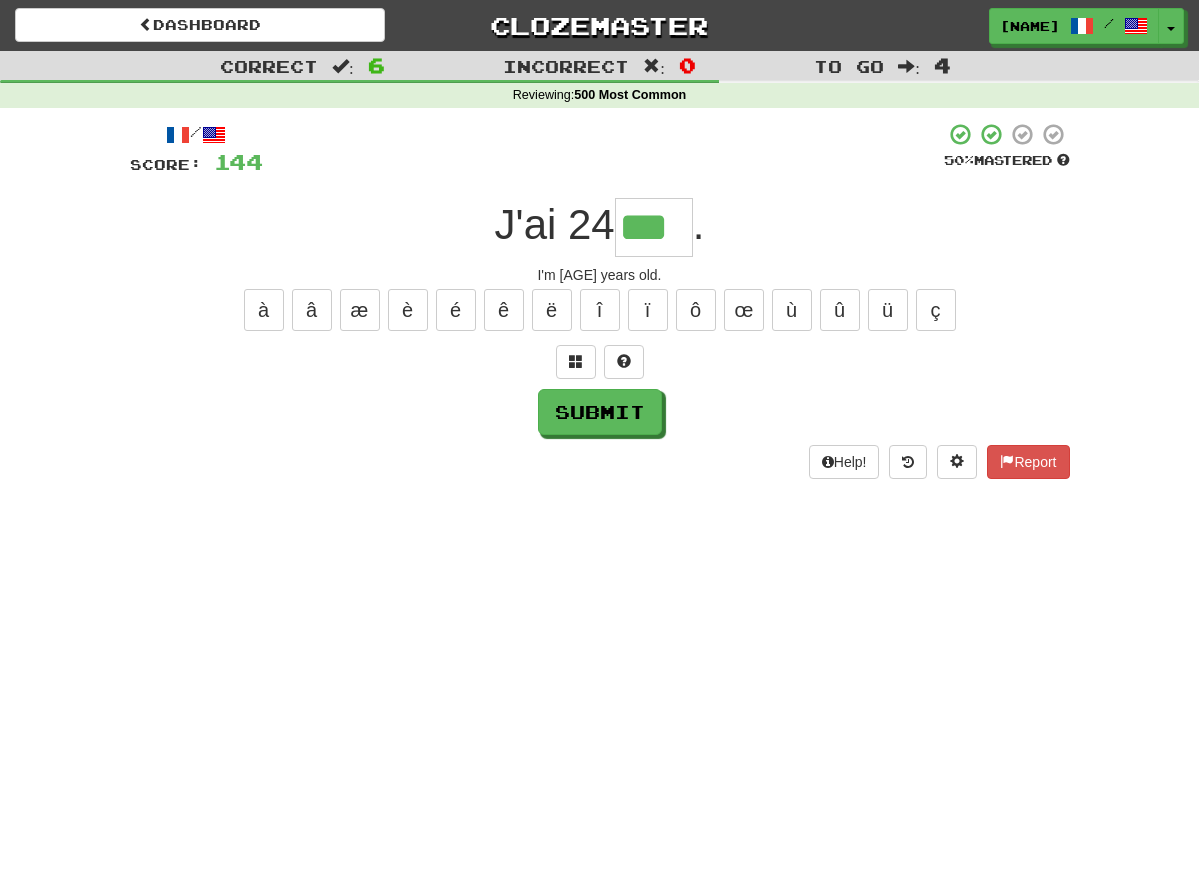 type on "***" 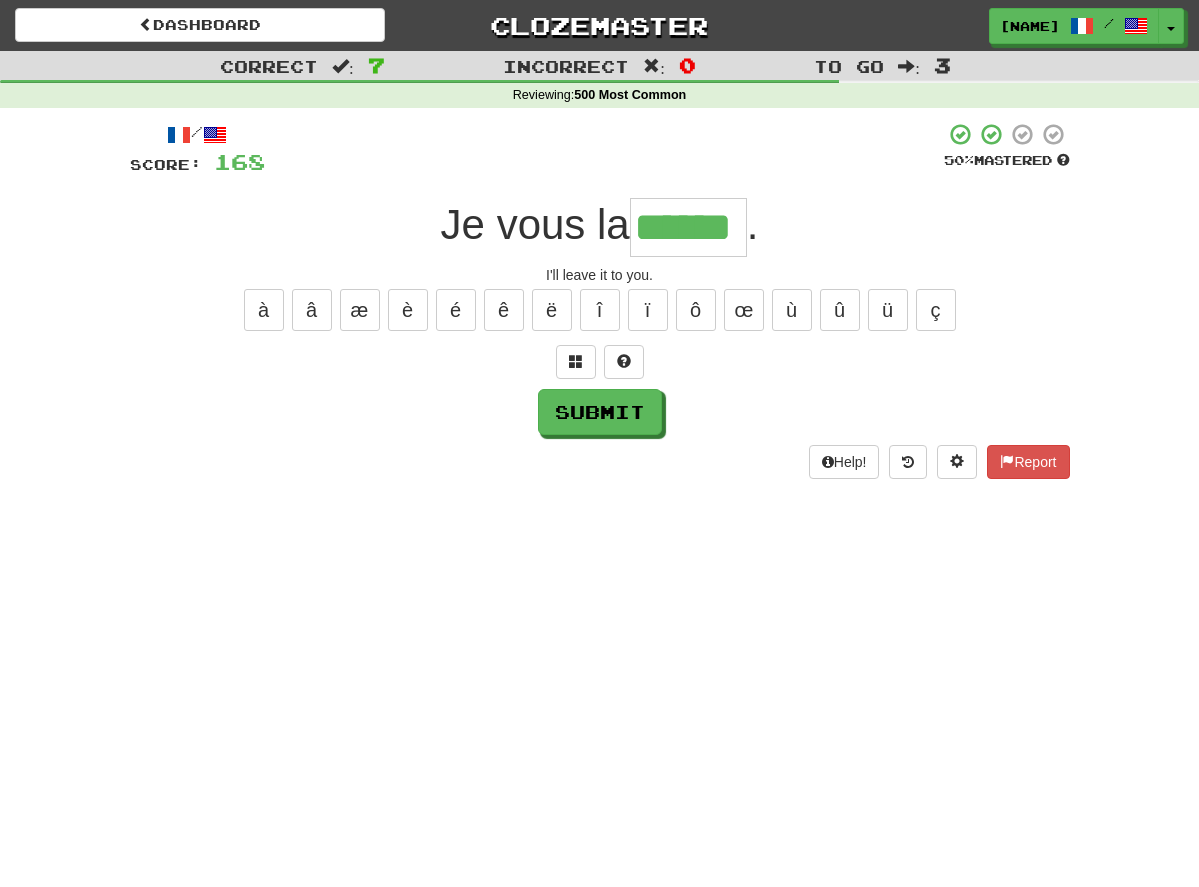 type on "******" 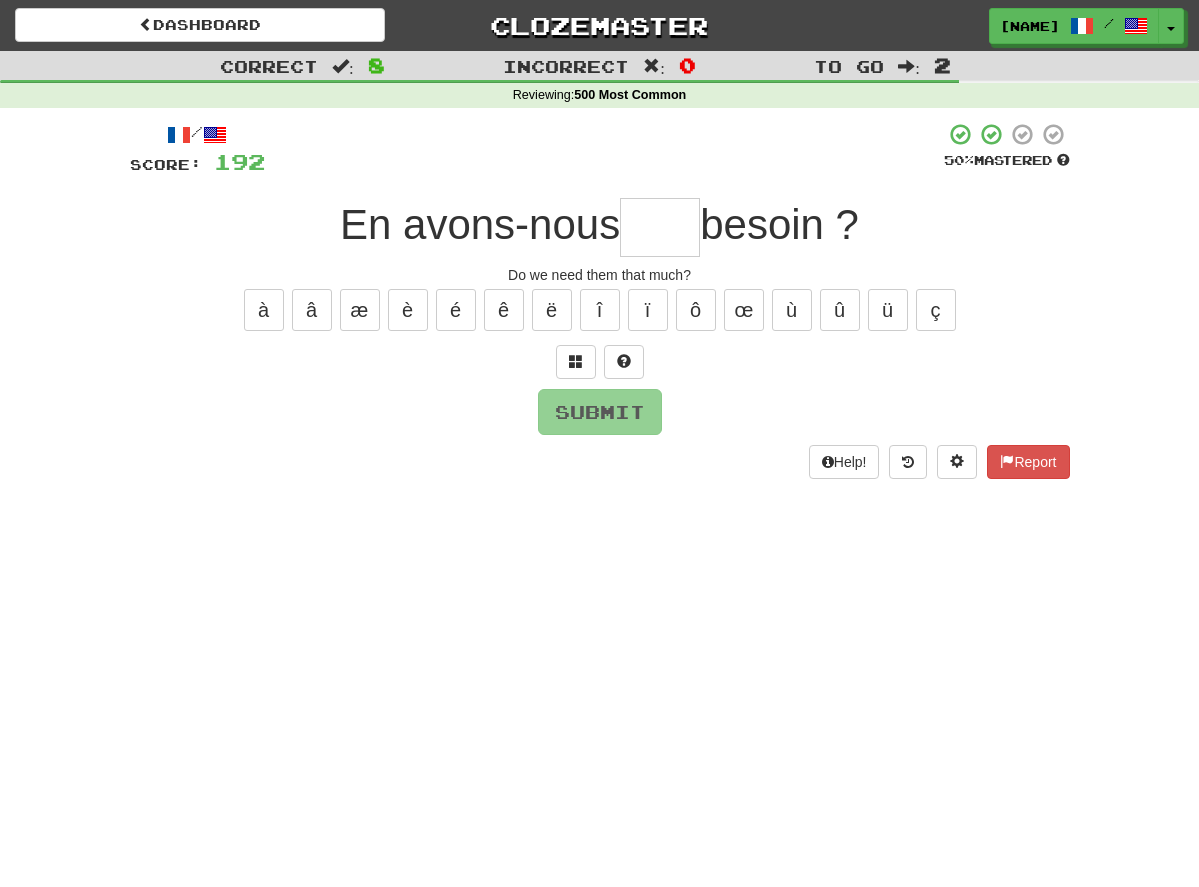 type on "*" 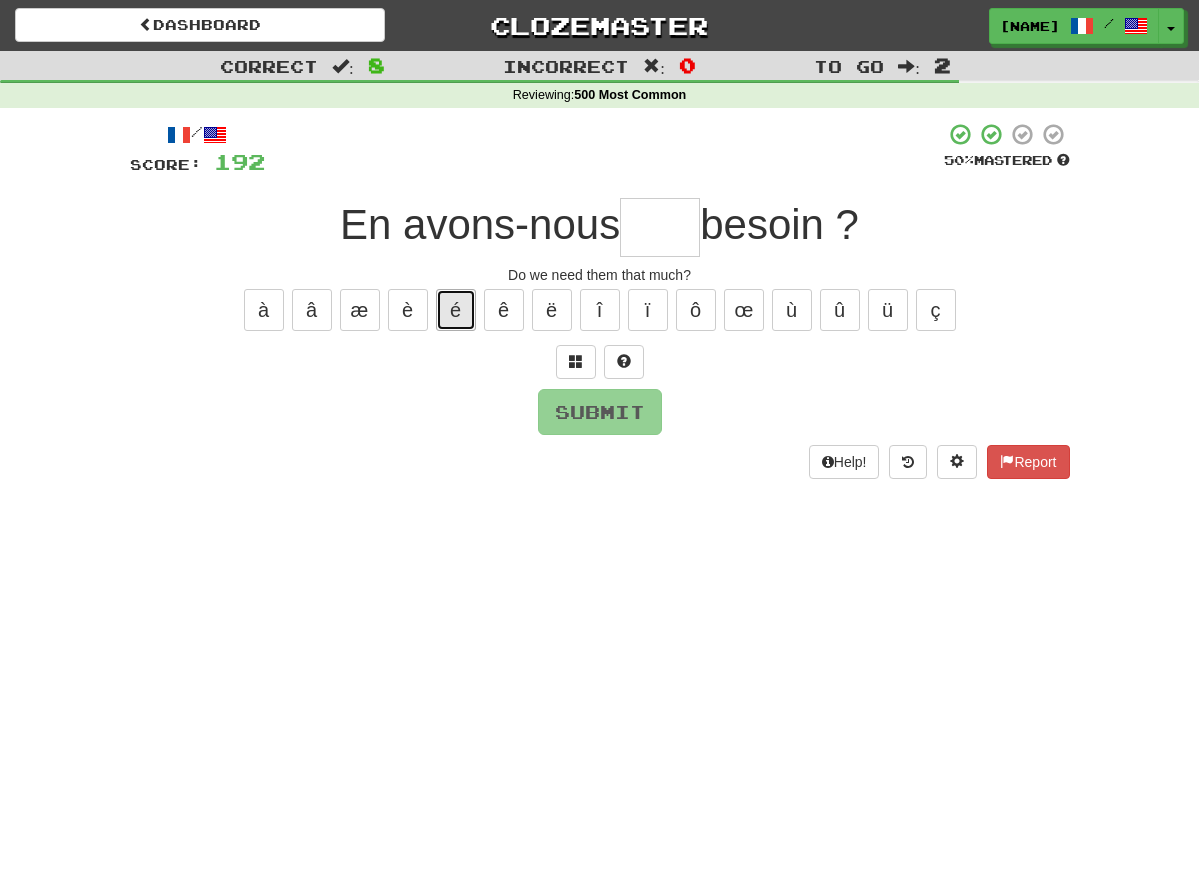 click on "é" at bounding box center (456, 310) 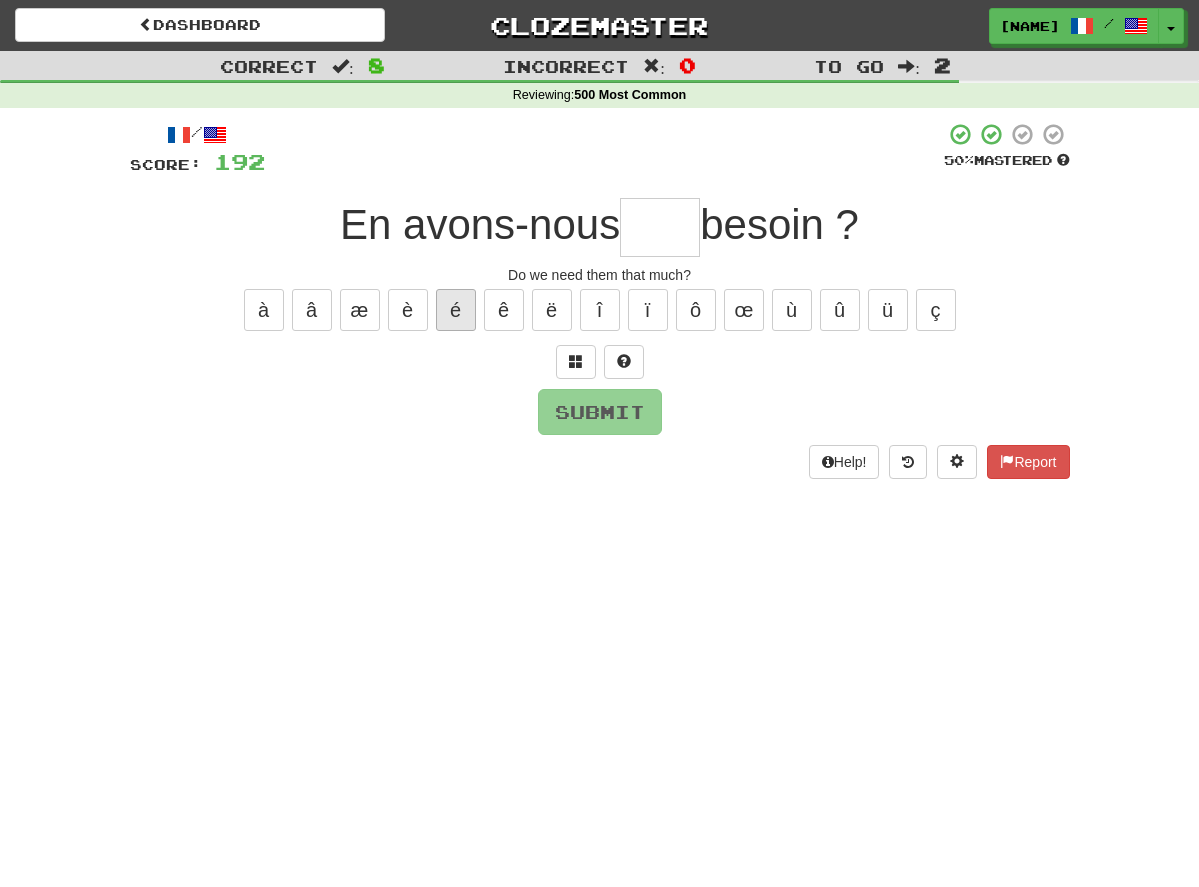 type on "*" 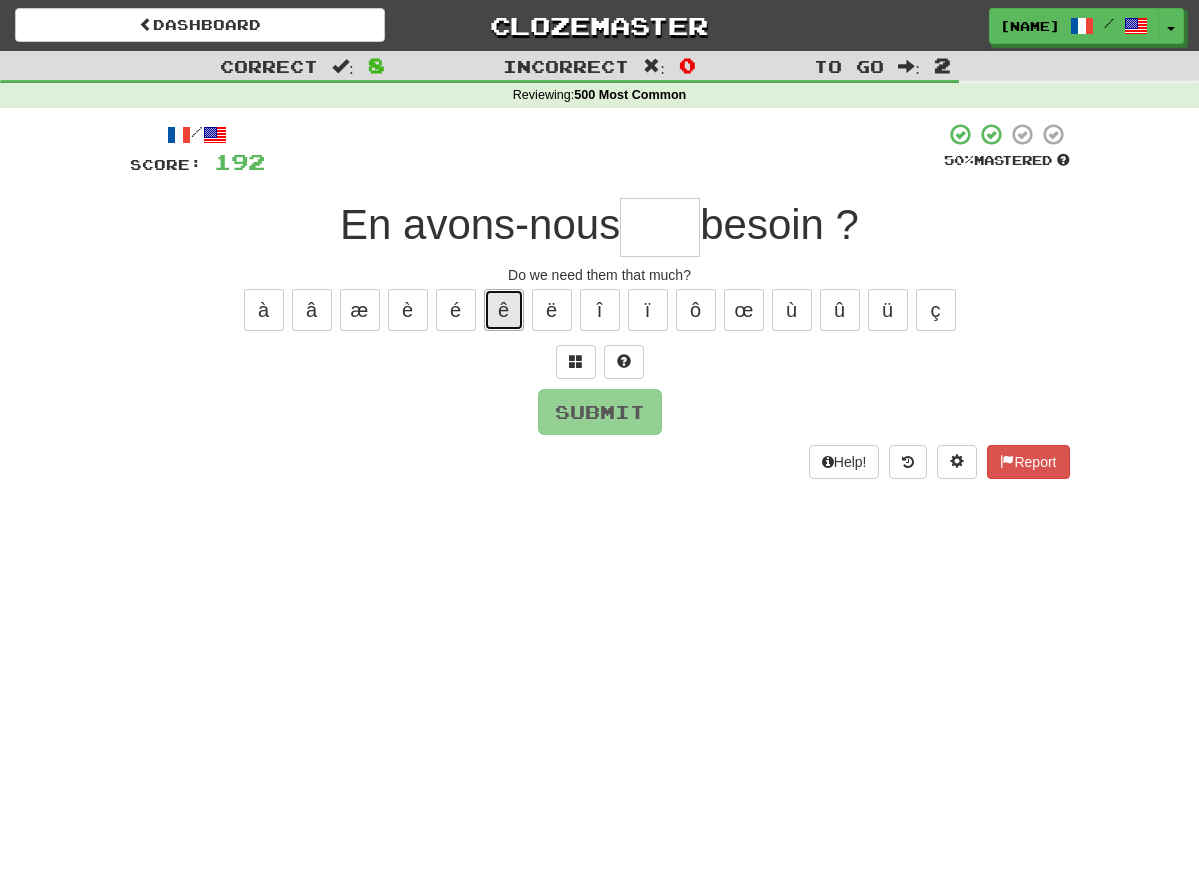 click on "ê" at bounding box center [504, 310] 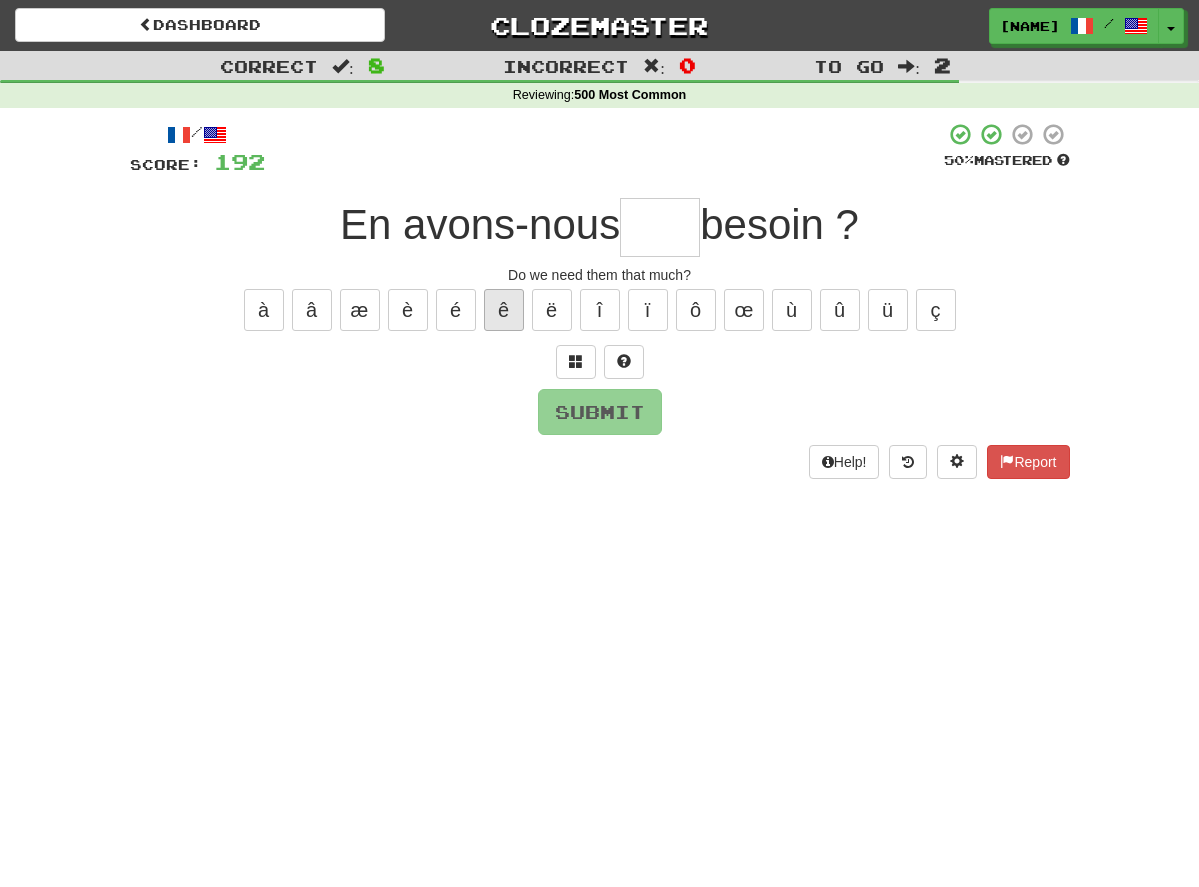 type on "*" 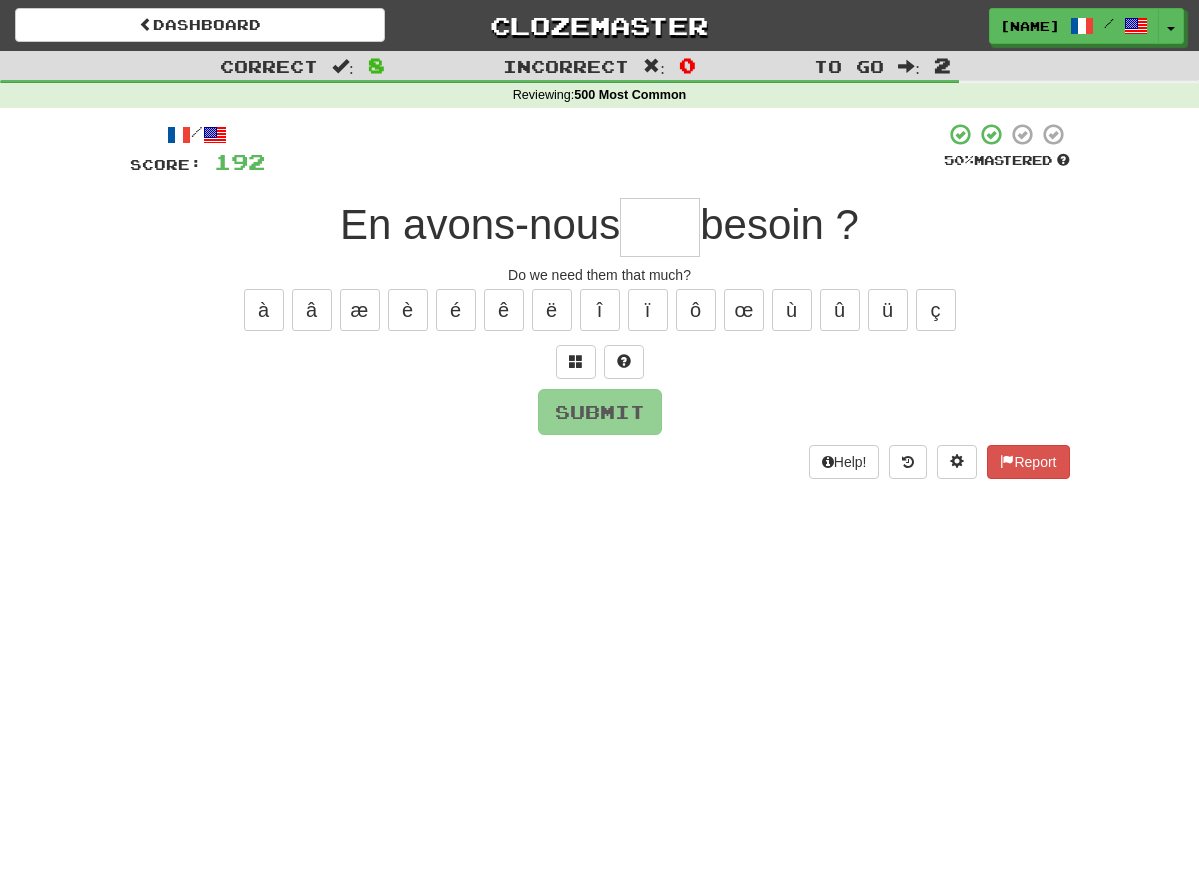 type on "*" 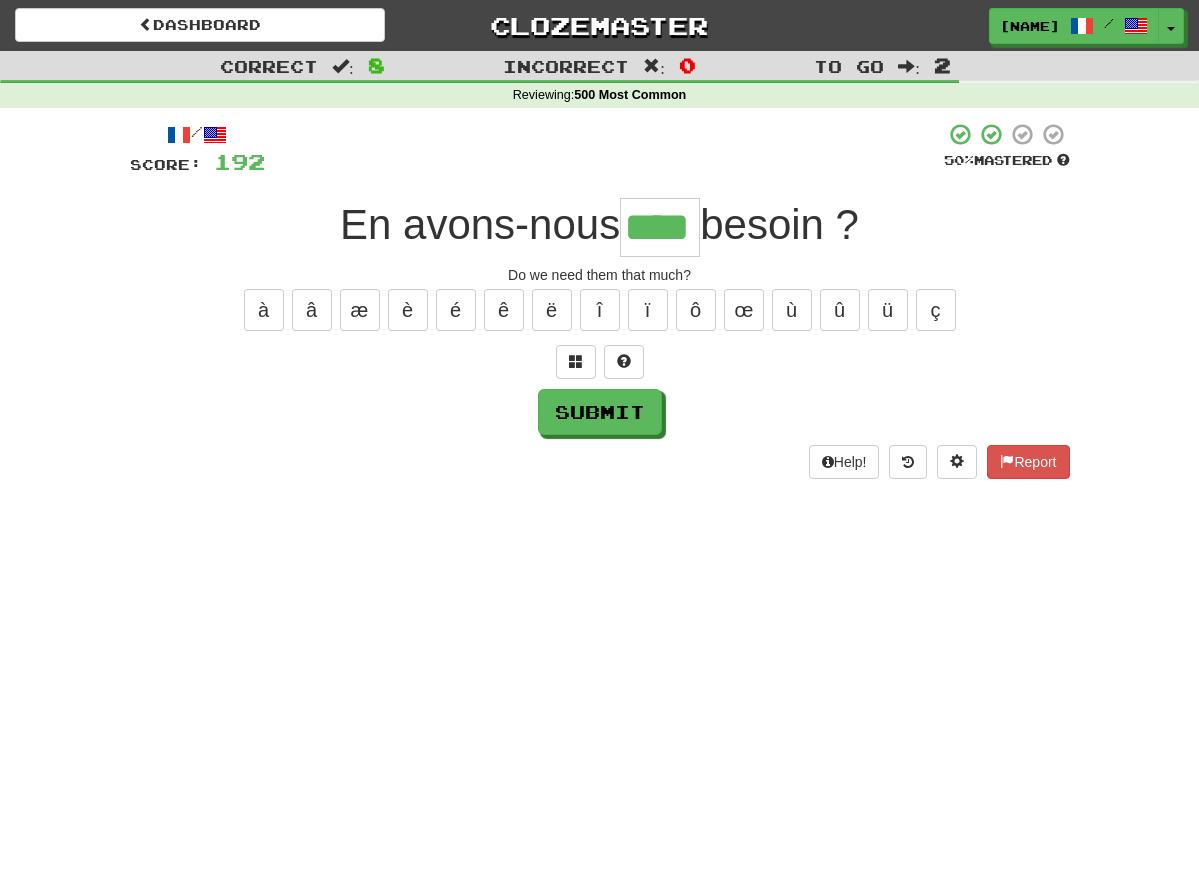 type on "****" 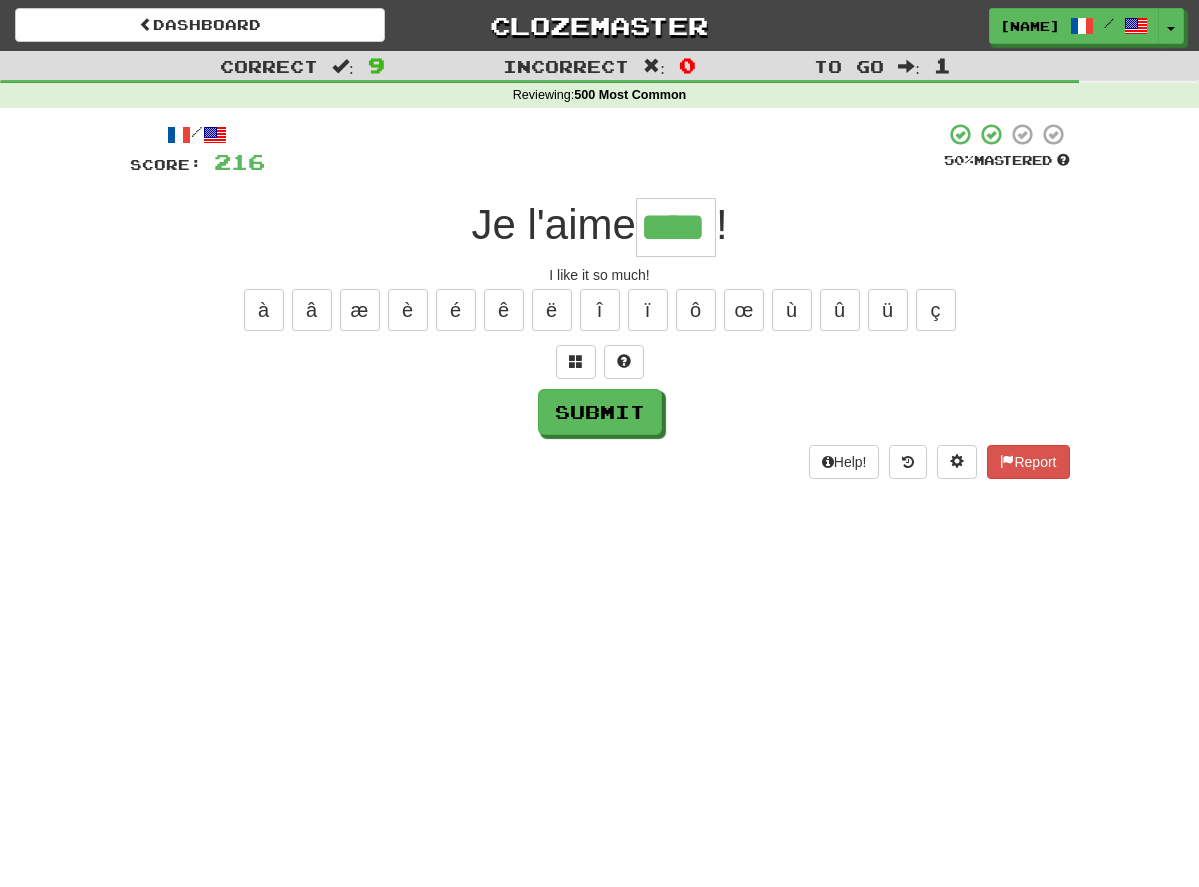 type on "****" 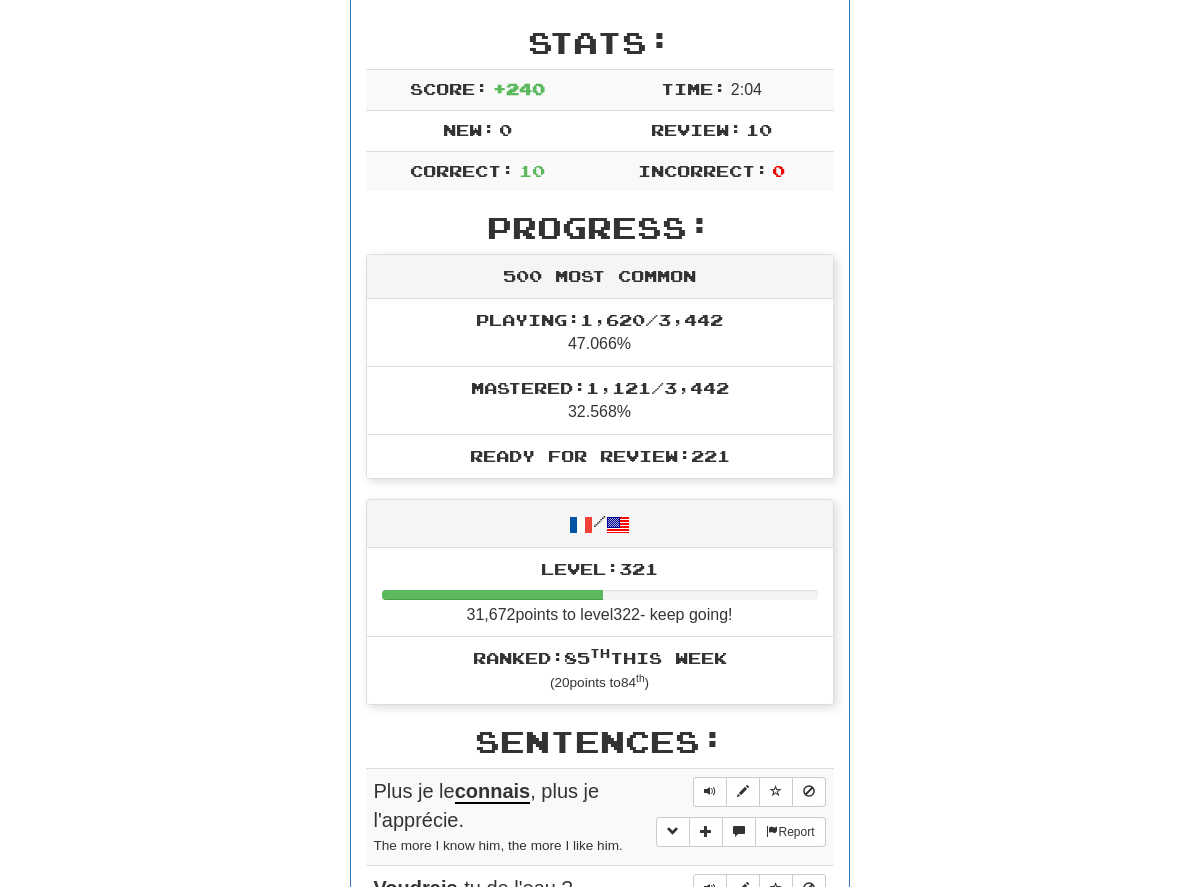scroll, scrollTop: 0, scrollLeft: 0, axis: both 